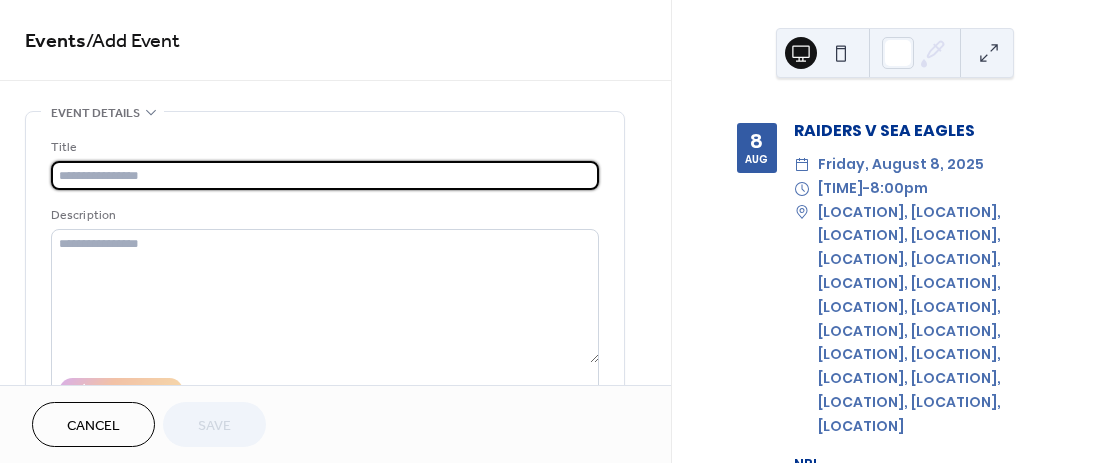 scroll, scrollTop: 0, scrollLeft: 0, axis: both 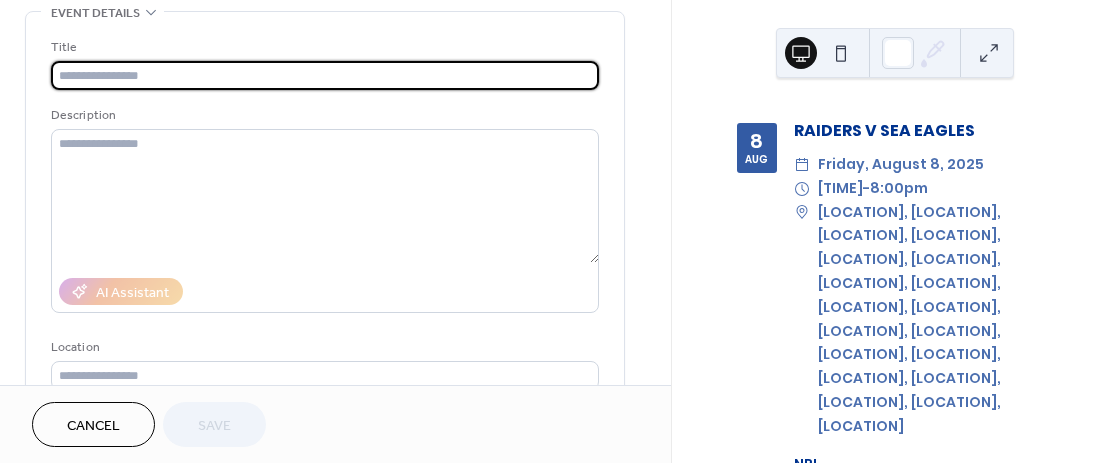 click on "Cancel" at bounding box center (93, 426) 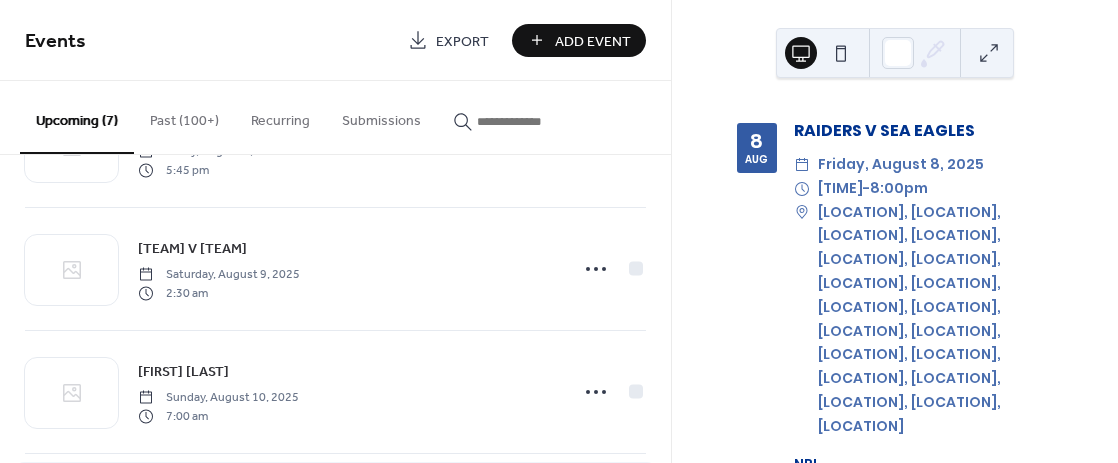 scroll, scrollTop: 200, scrollLeft: 0, axis: vertical 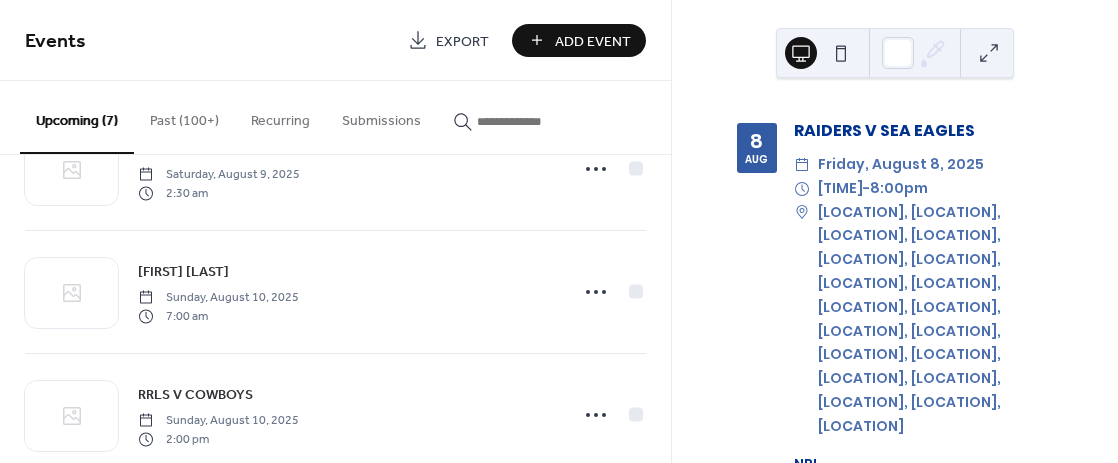 click on "Add Event" at bounding box center [593, 41] 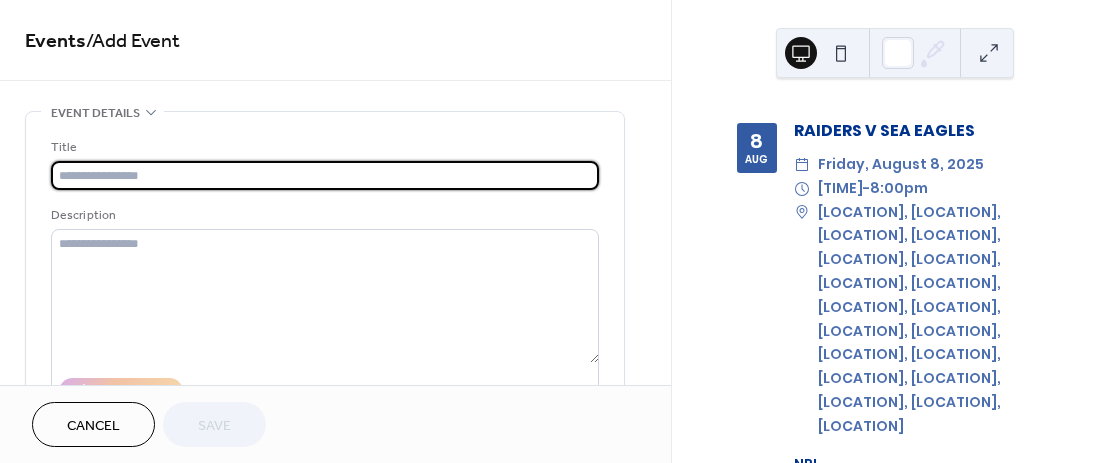 click at bounding box center (325, 175) 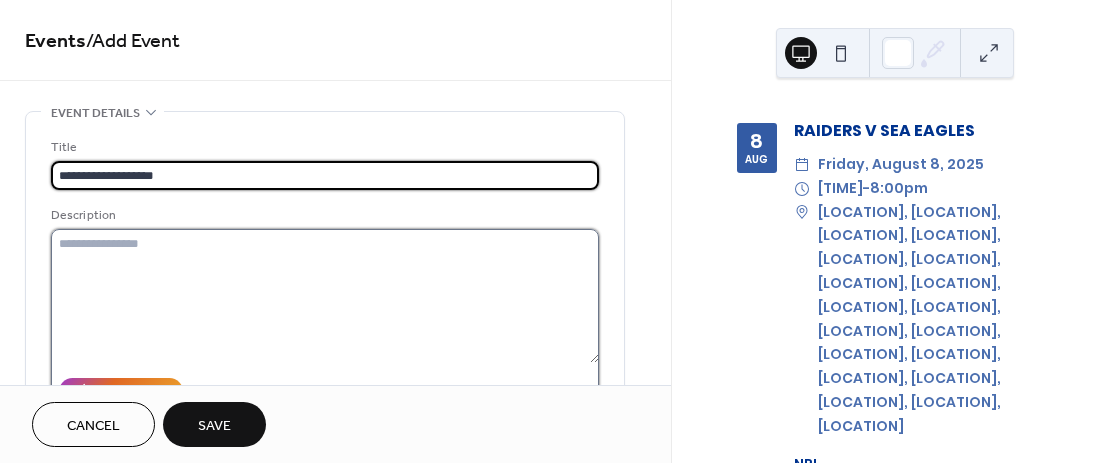 click at bounding box center (325, 296) 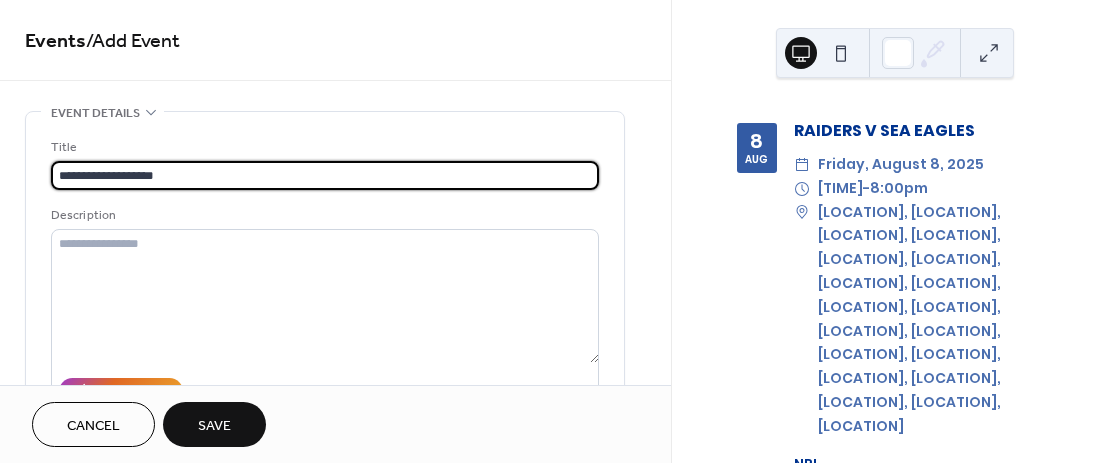 click on "**********" at bounding box center [325, 175] 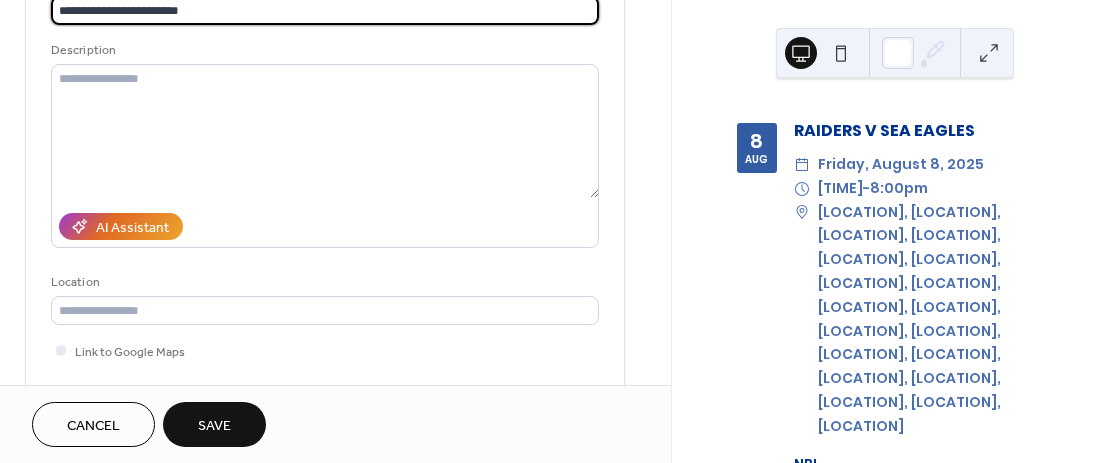 scroll, scrollTop: 300, scrollLeft: 0, axis: vertical 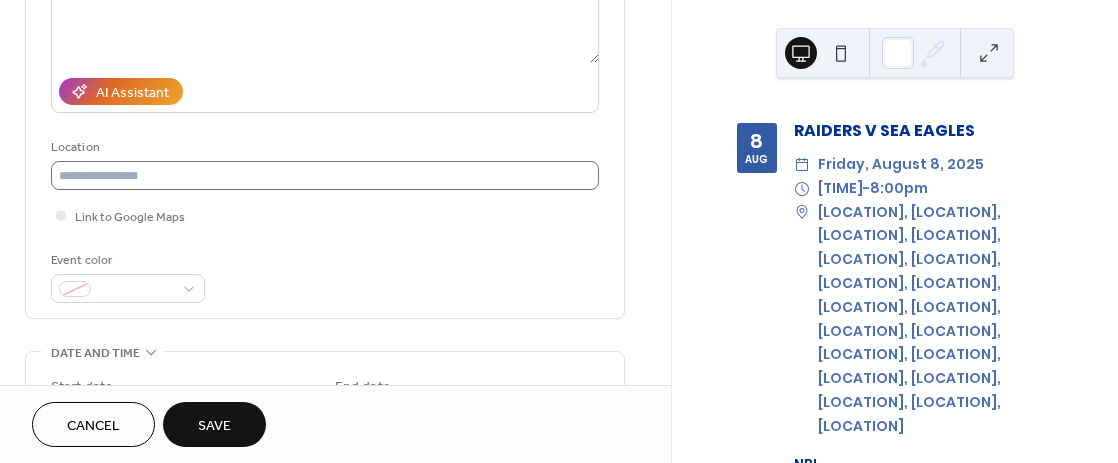 type on "**********" 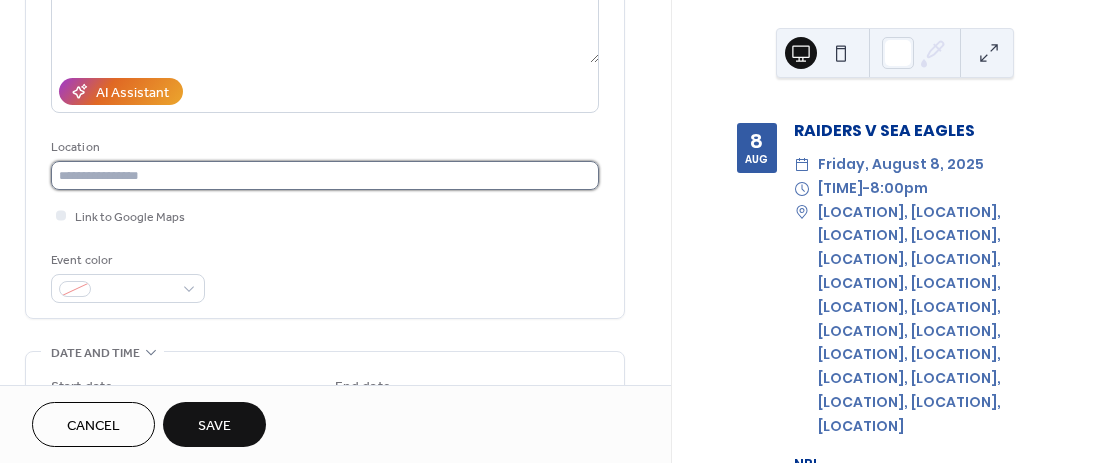 click at bounding box center (325, 175) 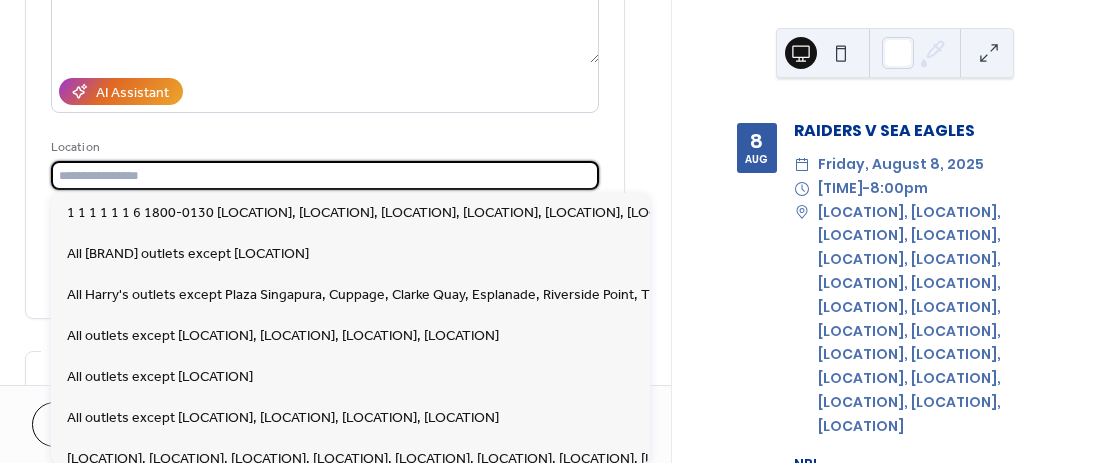 paste on "**********" 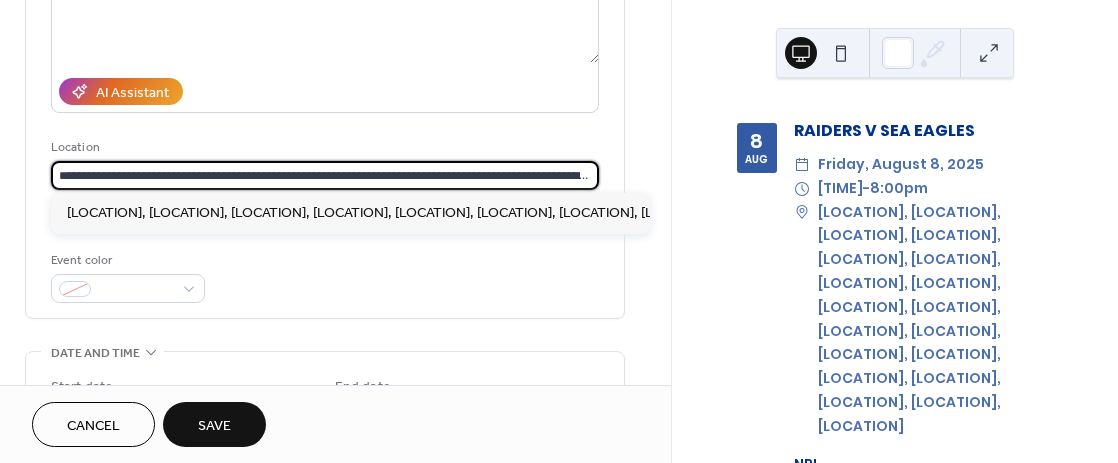 scroll, scrollTop: 0, scrollLeft: 746, axis: horizontal 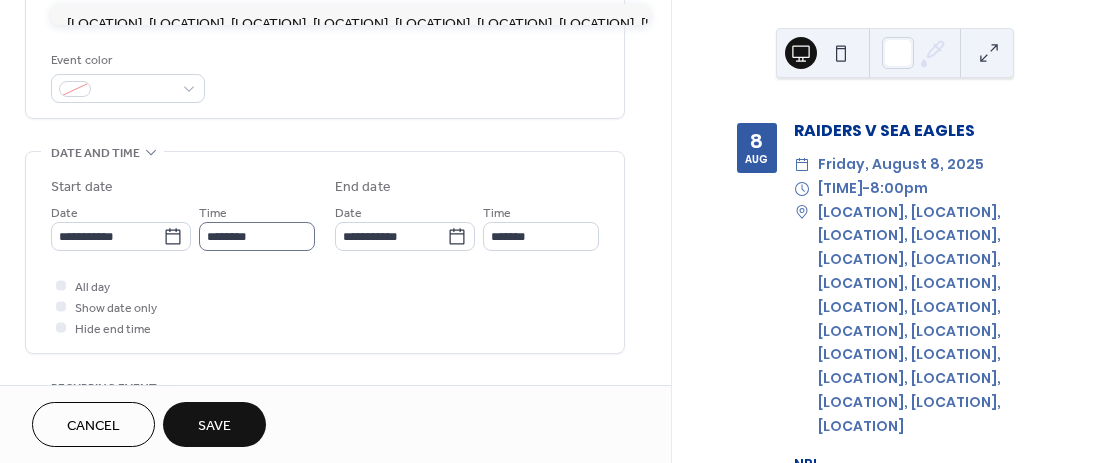 type on "**********" 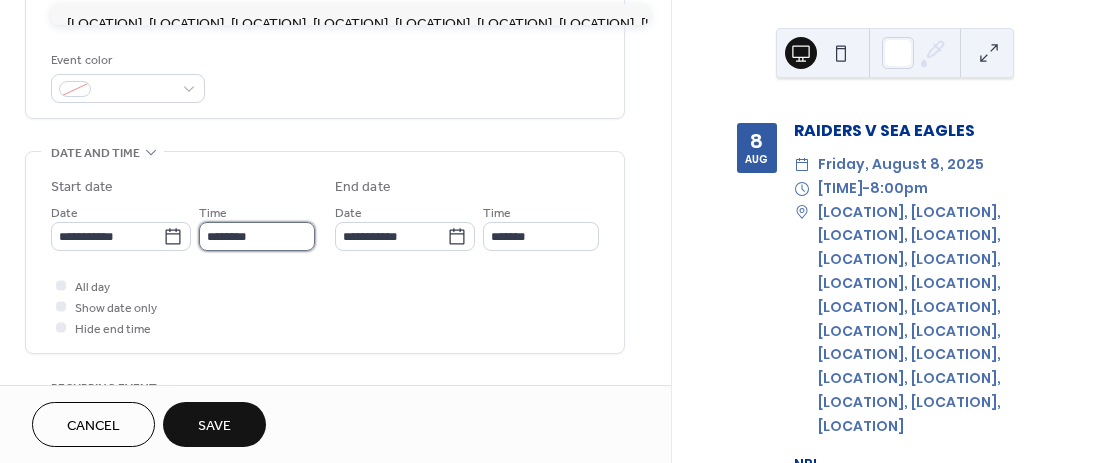 click on "********" at bounding box center (257, 236) 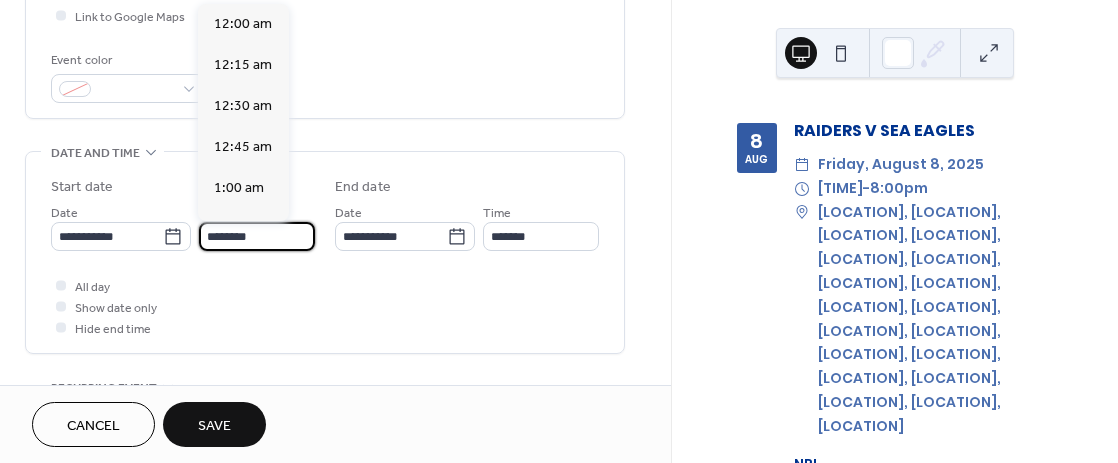 scroll, scrollTop: 0, scrollLeft: 0, axis: both 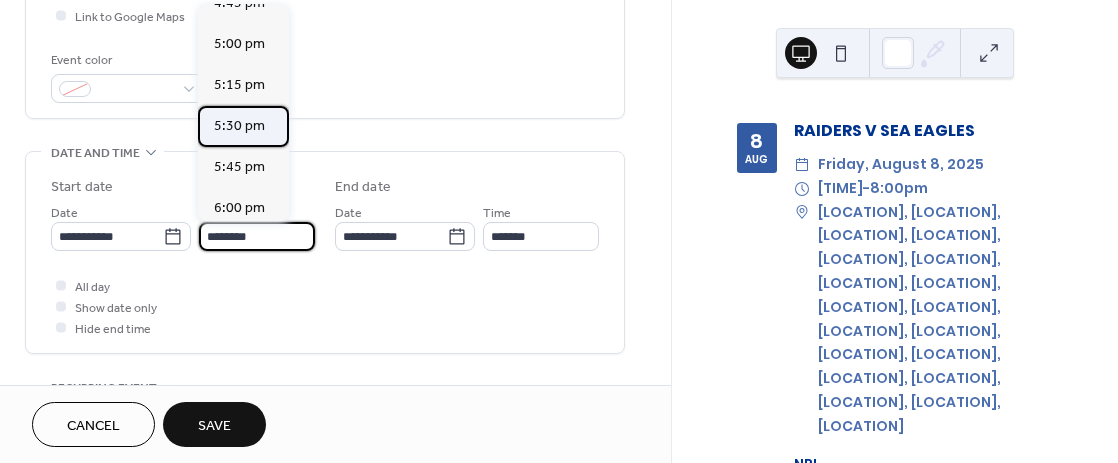 click on "5:30 pm" at bounding box center (239, 126) 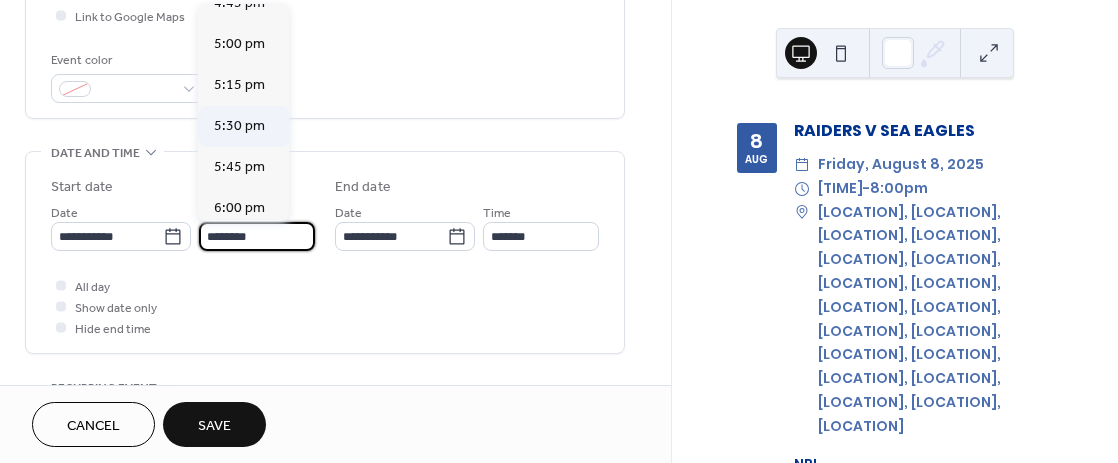 type on "*******" 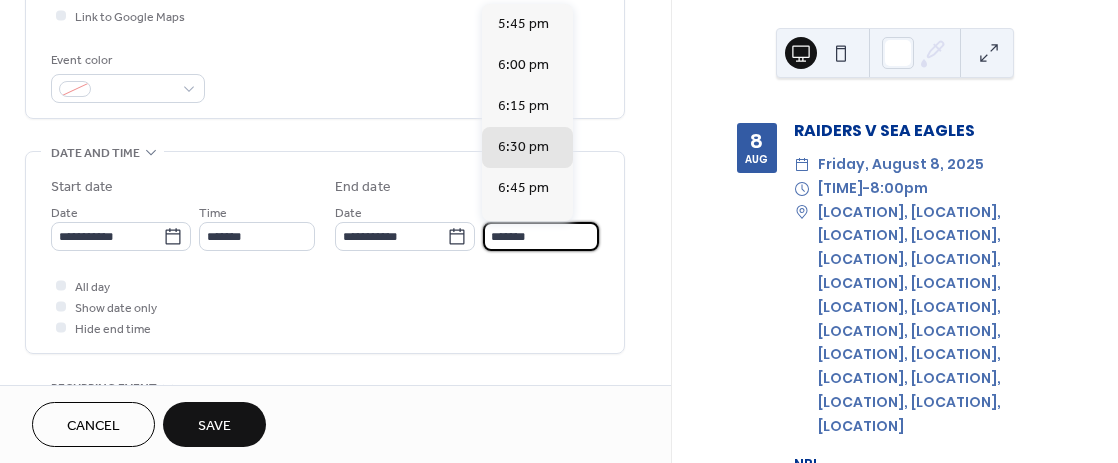 click on "*******" at bounding box center [541, 236] 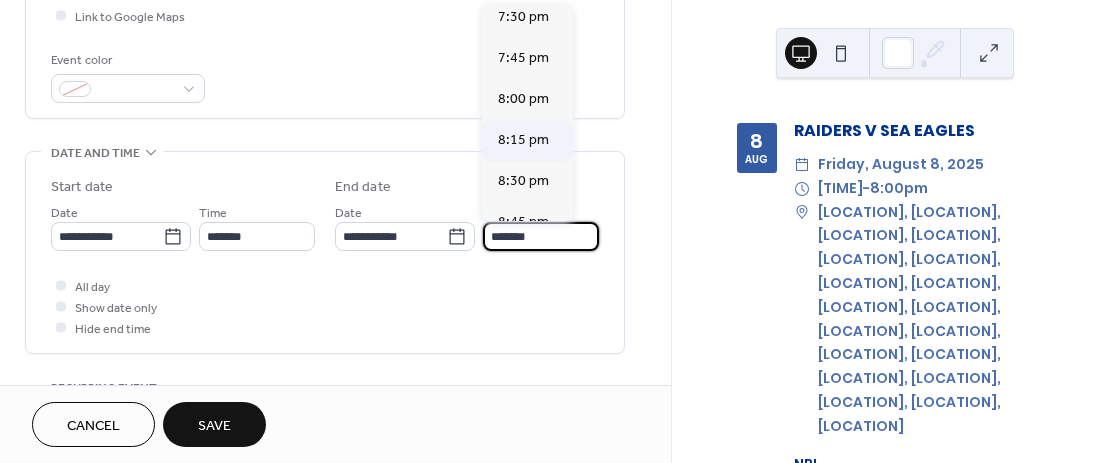 scroll, scrollTop: 300, scrollLeft: 0, axis: vertical 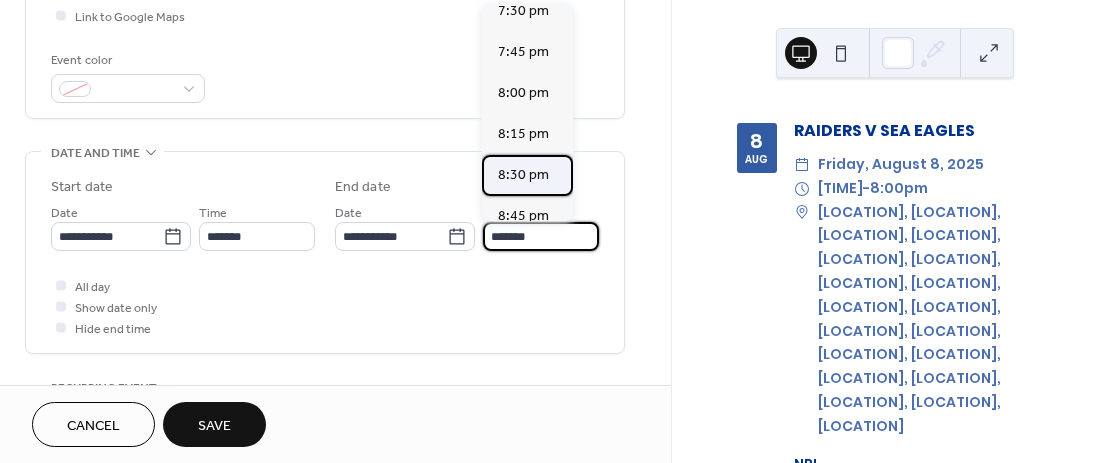 click on "8:30 pm" at bounding box center [523, 175] 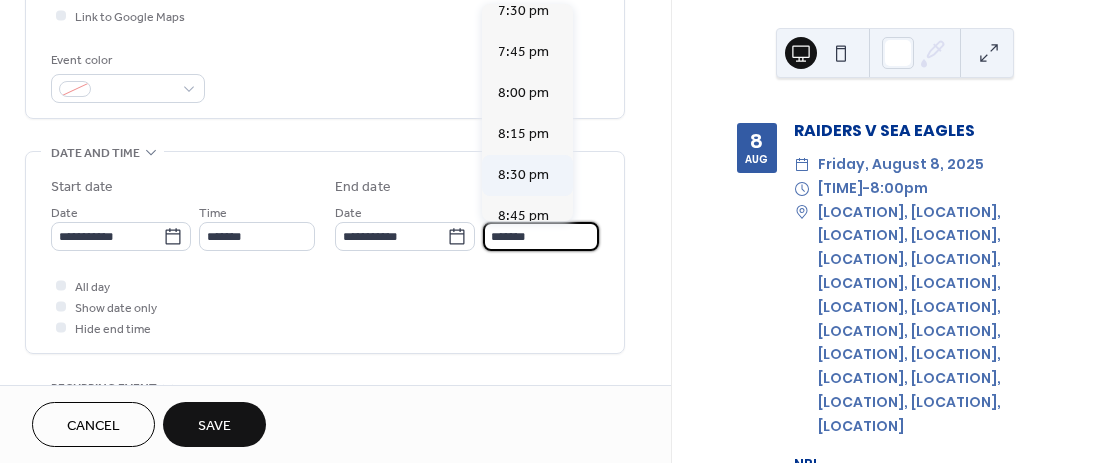 type on "*******" 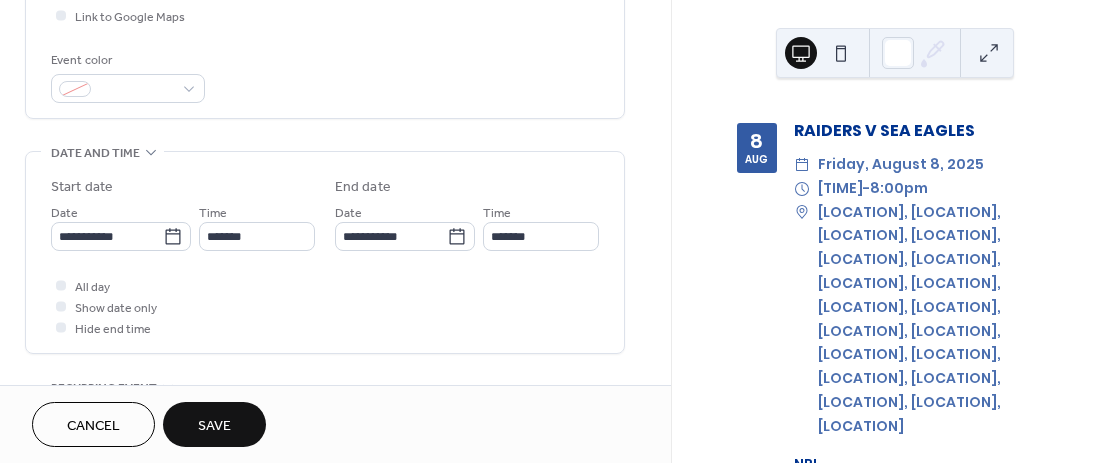 click on "Save" at bounding box center [214, 426] 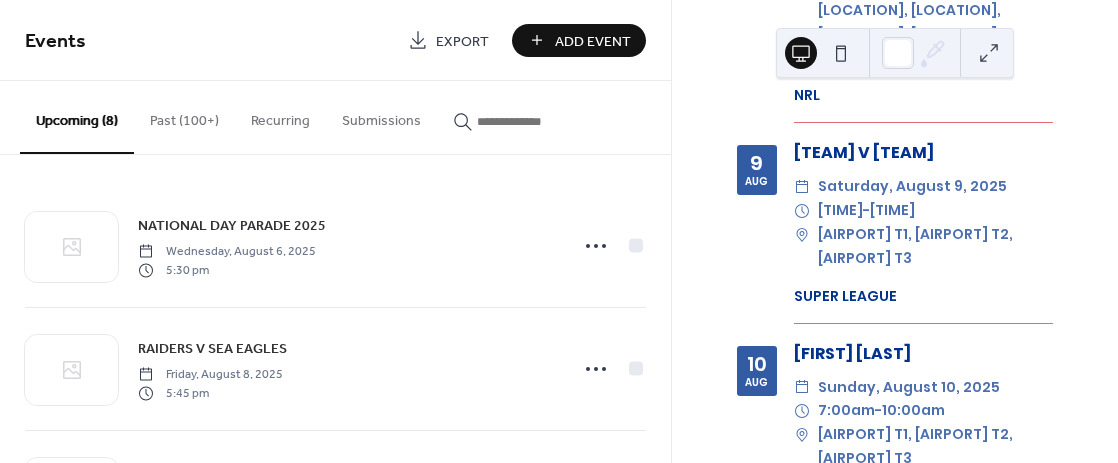 scroll, scrollTop: 700, scrollLeft: 0, axis: vertical 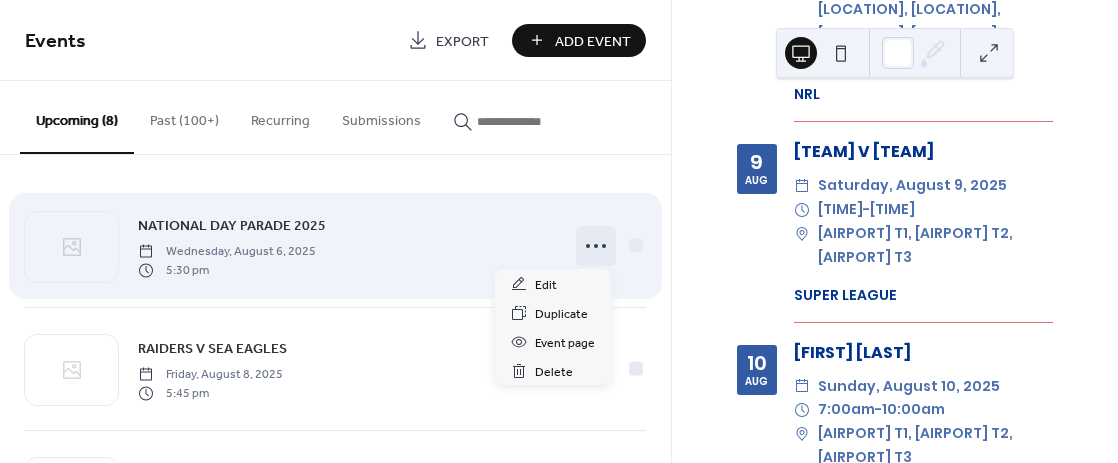 click 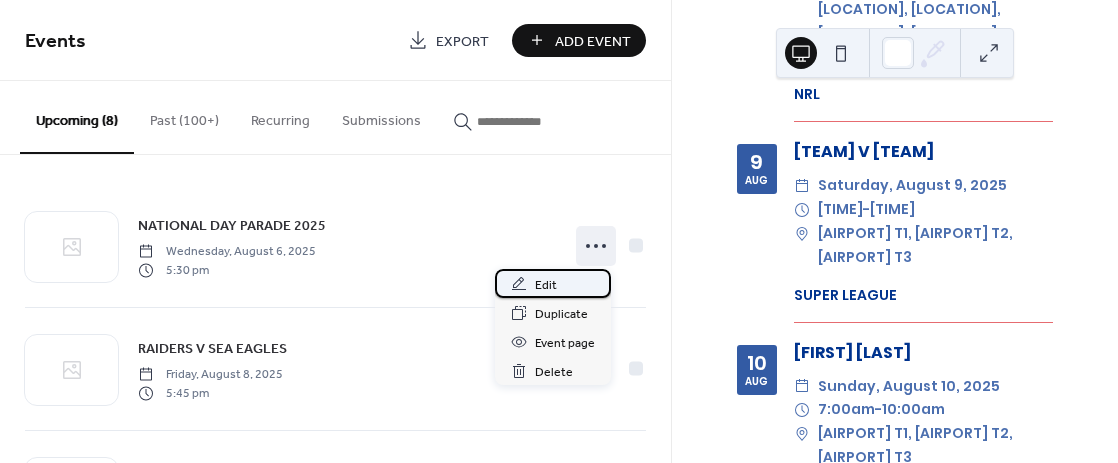 click on "Edit" at bounding box center (553, 283) 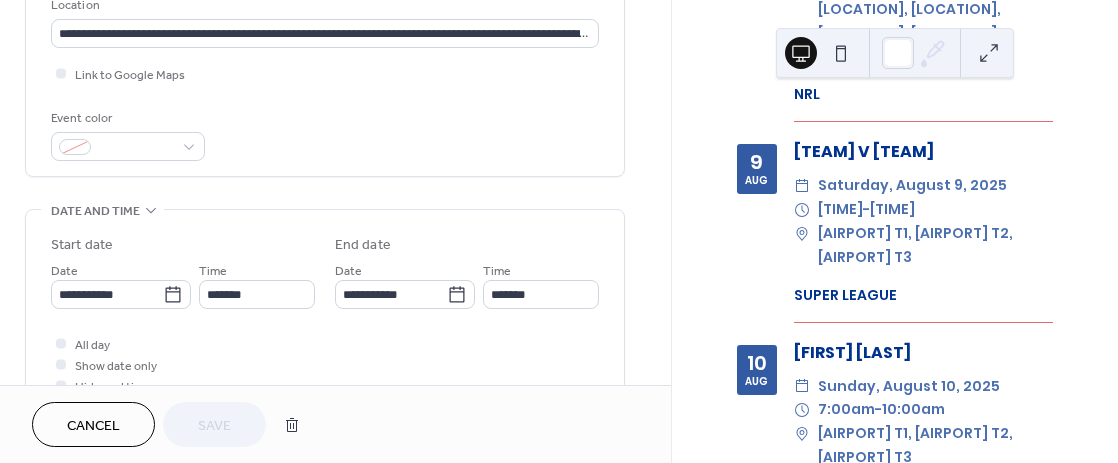 scroll, scrollTop: 400, scrollLeft: 0, axis: vertical 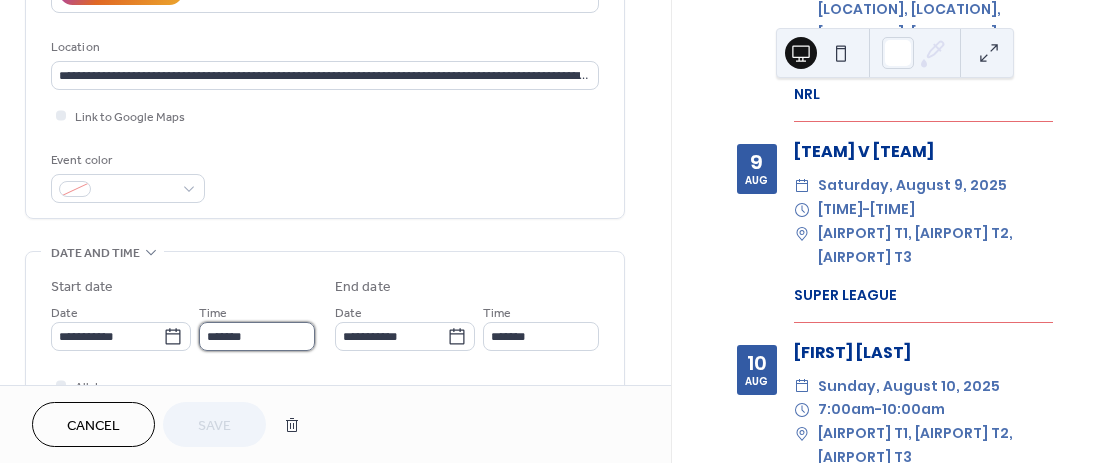 click on "*******" at bounding box center (257, 336) 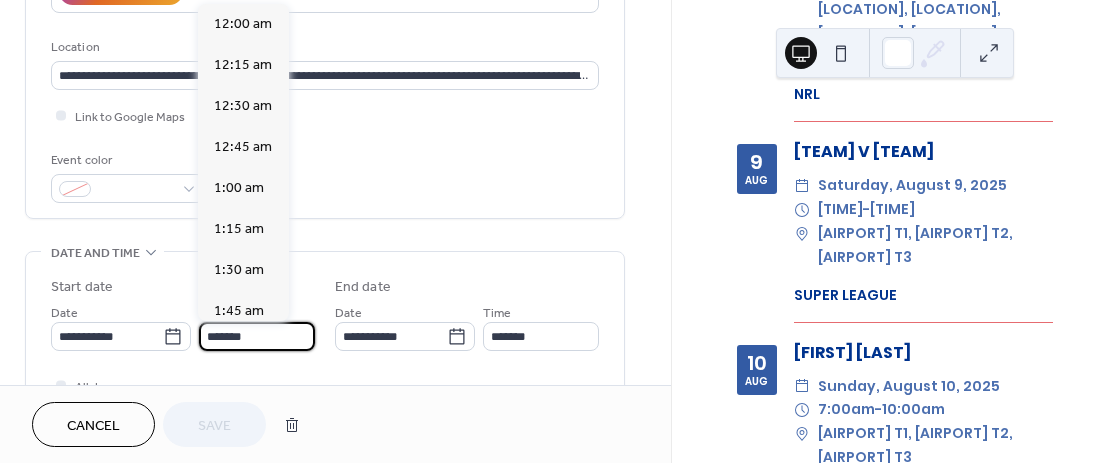 scroll, scrollTop: 2870, scrollLeft: 0, axis: vertical 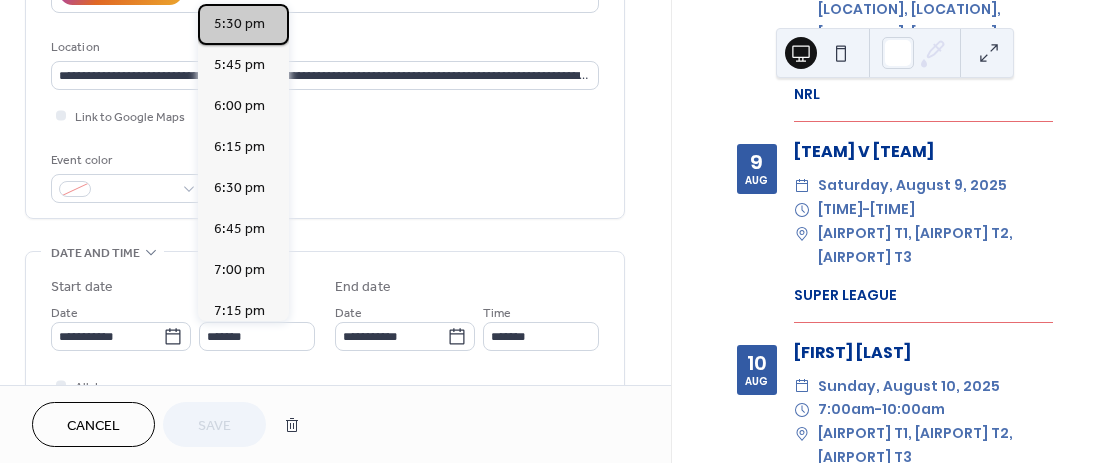 click on "5:30 pm" at bounding box center [239, 24] 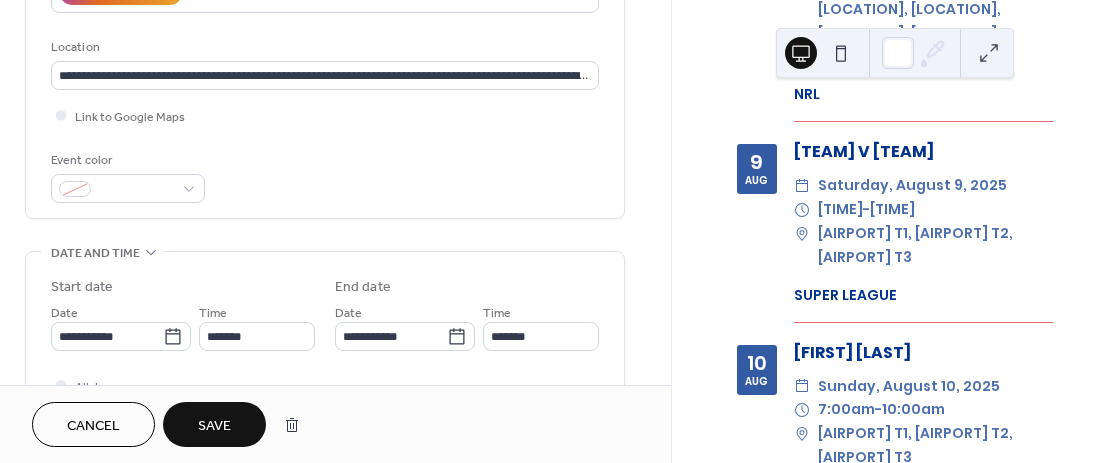 click on "Save" at bounding box center [214, 426] 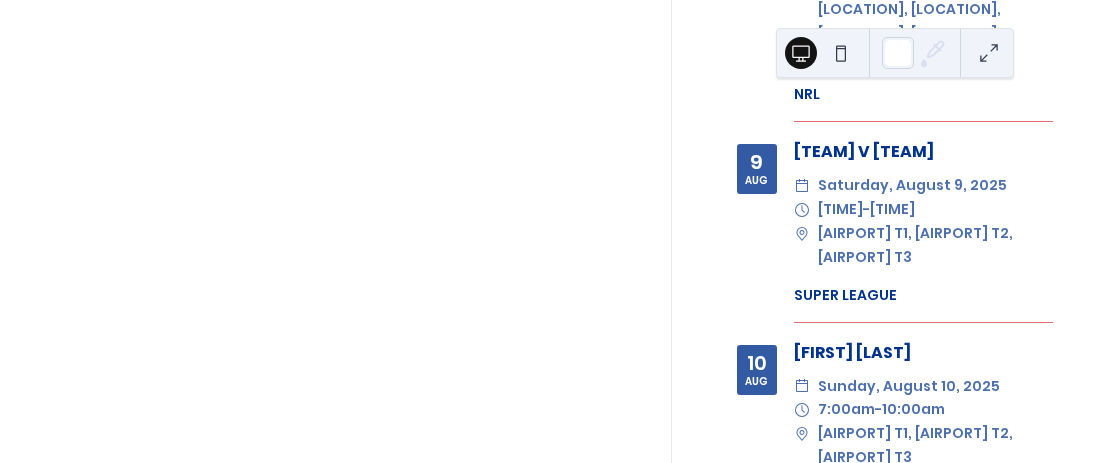 click at bounding box center (335, 231) 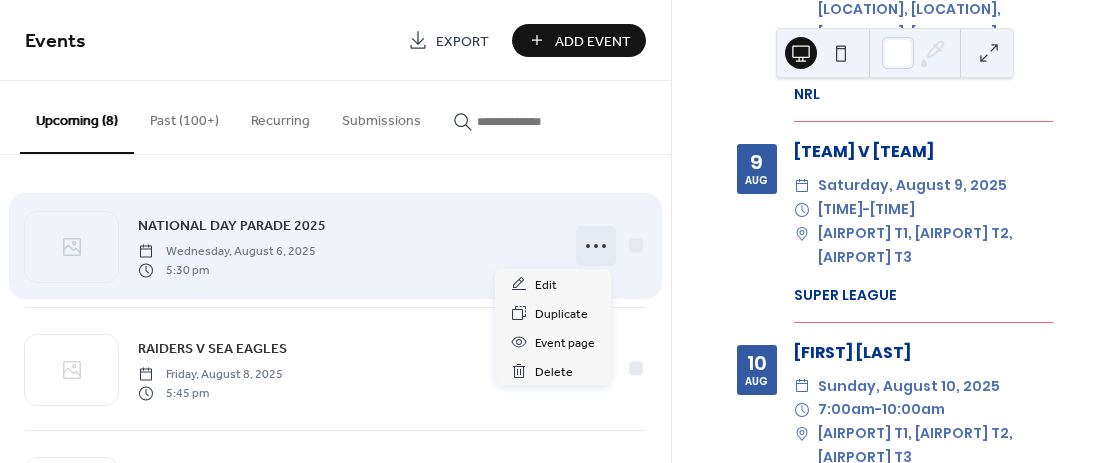 click 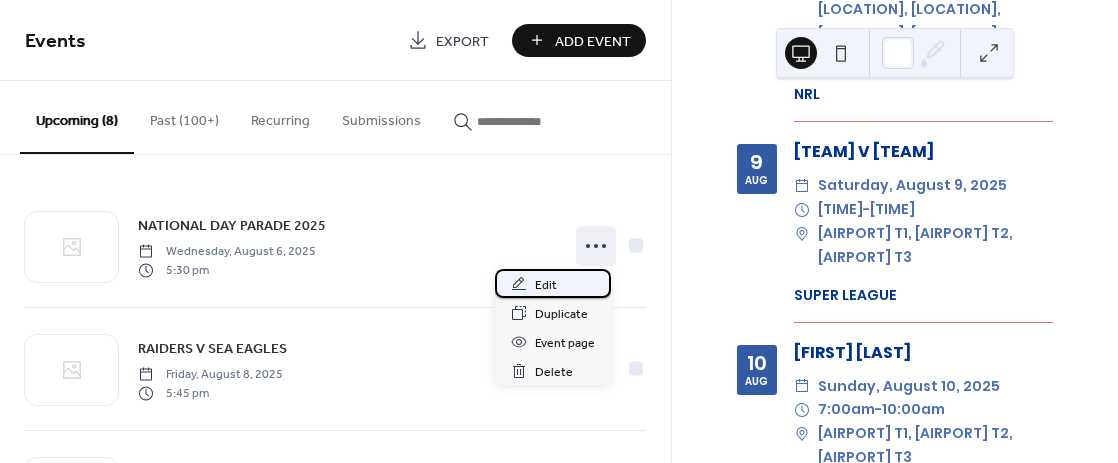 click on "Edit" at bounding box center [553, 283] 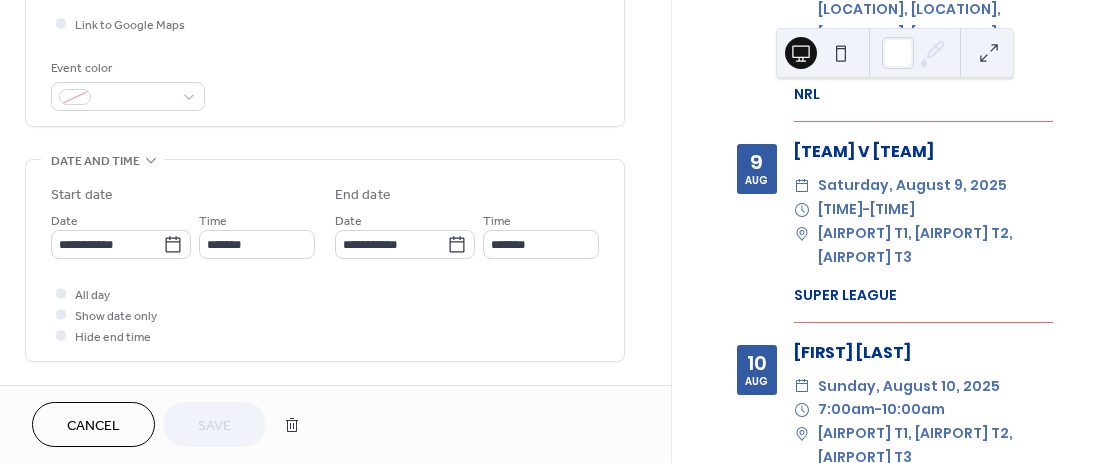 scroll, scrollTop: 500, scrollLeft: 0, axis: vertical 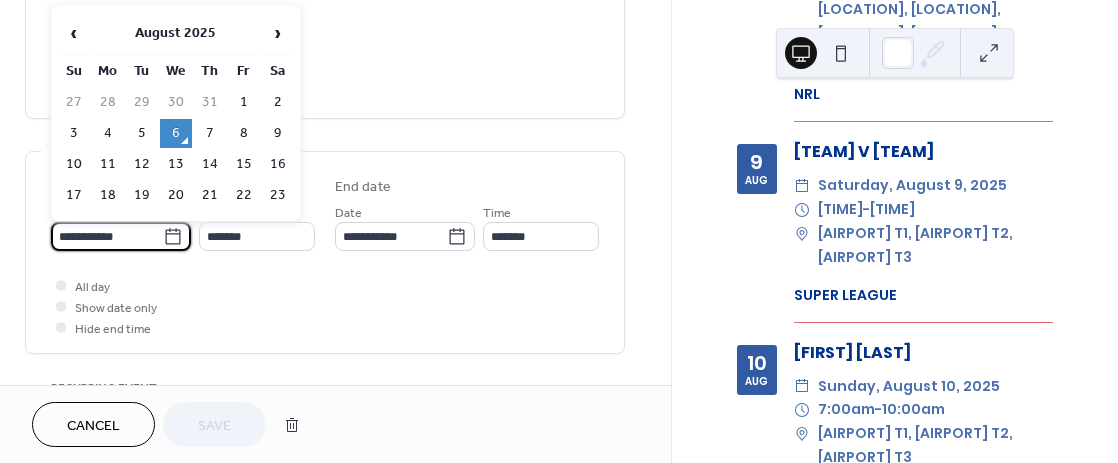 click on "**********" at bounding box center [107, 236] 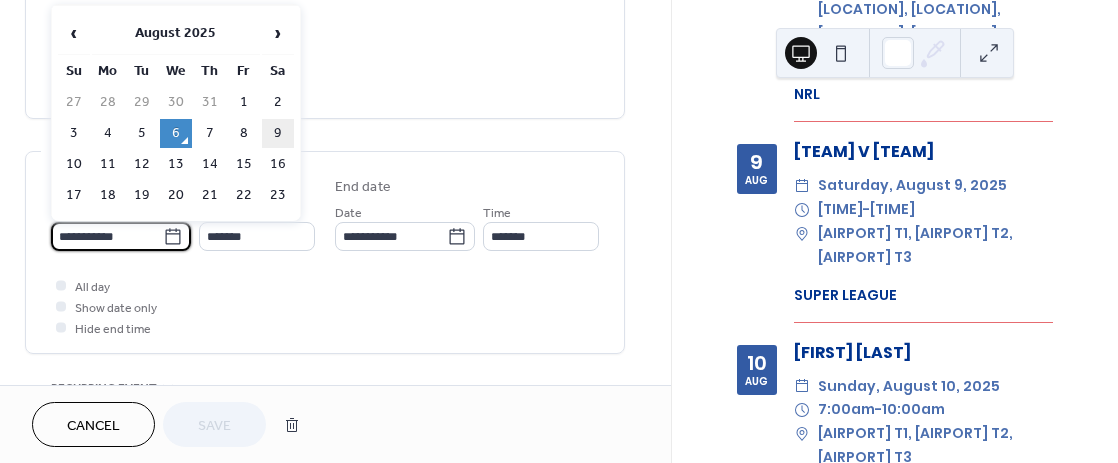 click on "9" at bounding box center [278, 133] 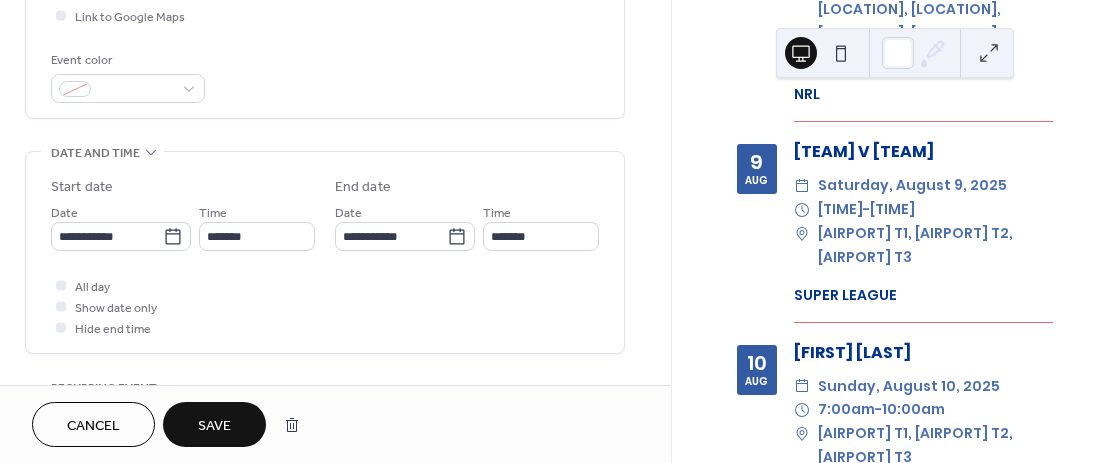 click on "Save" at bounding box center (214, 426) 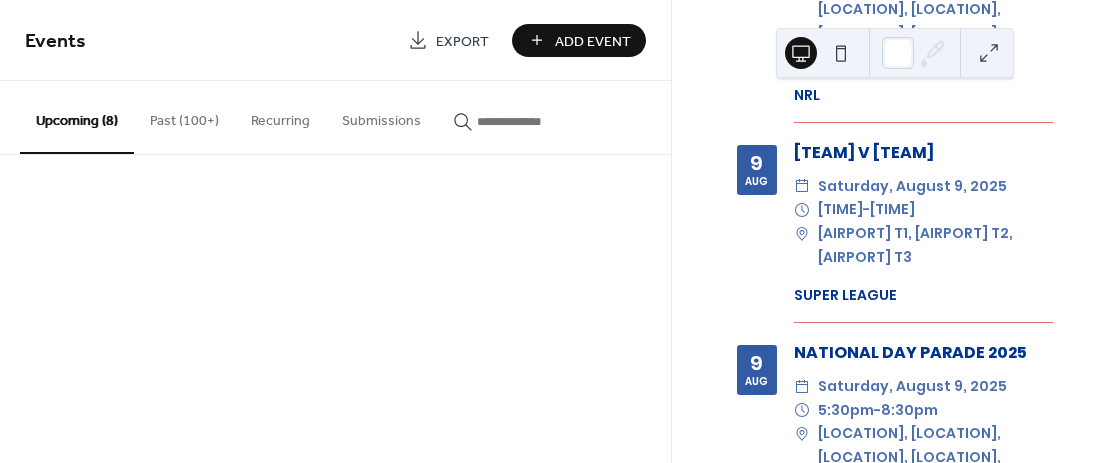scroll, scrollTop: 669, scrollLeft: 0, axis: vertical 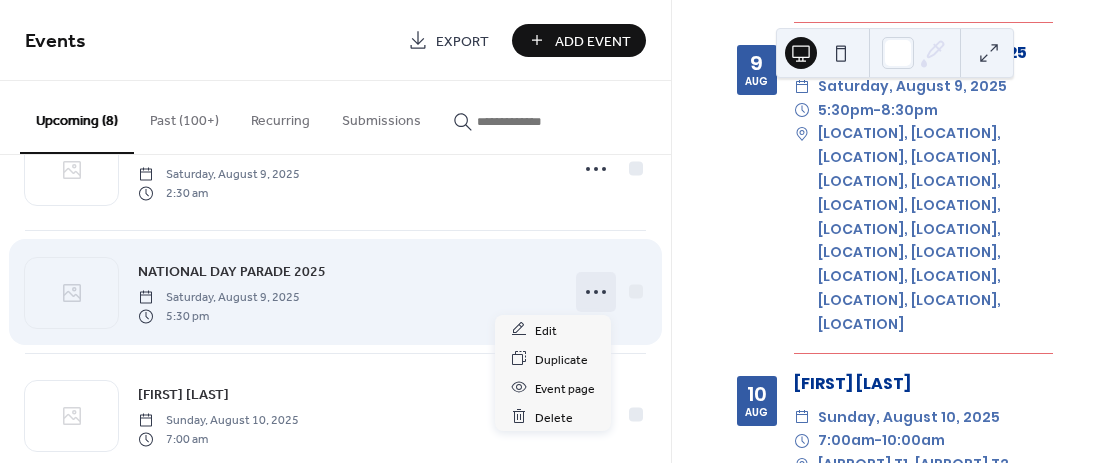 click 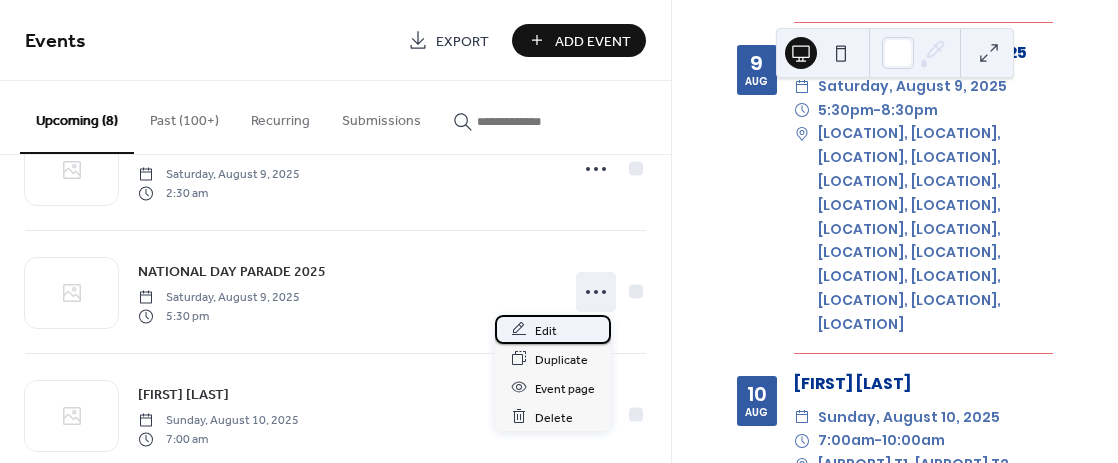 click on "Edit" at bounding box center [546, 330] 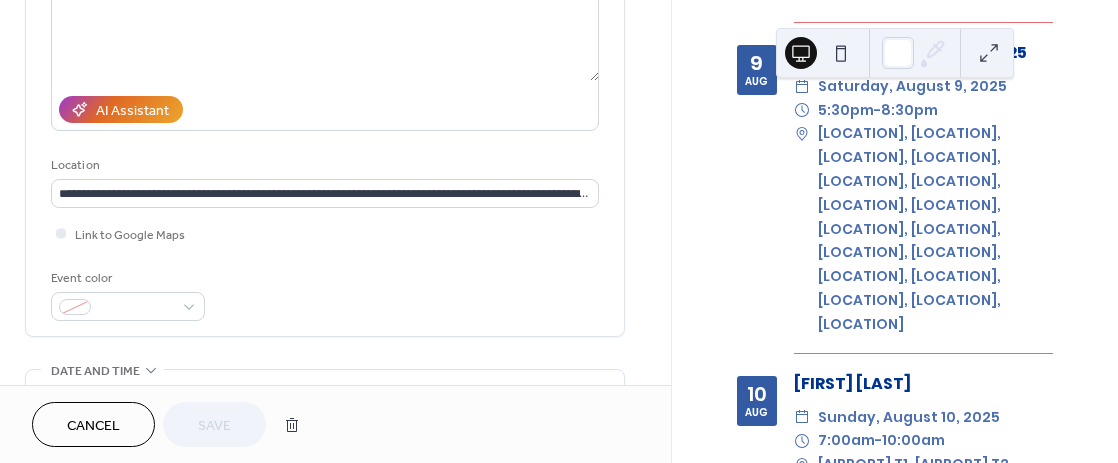 scroll, scrollTop: 300, scrollLeft: 0, axis: vertical 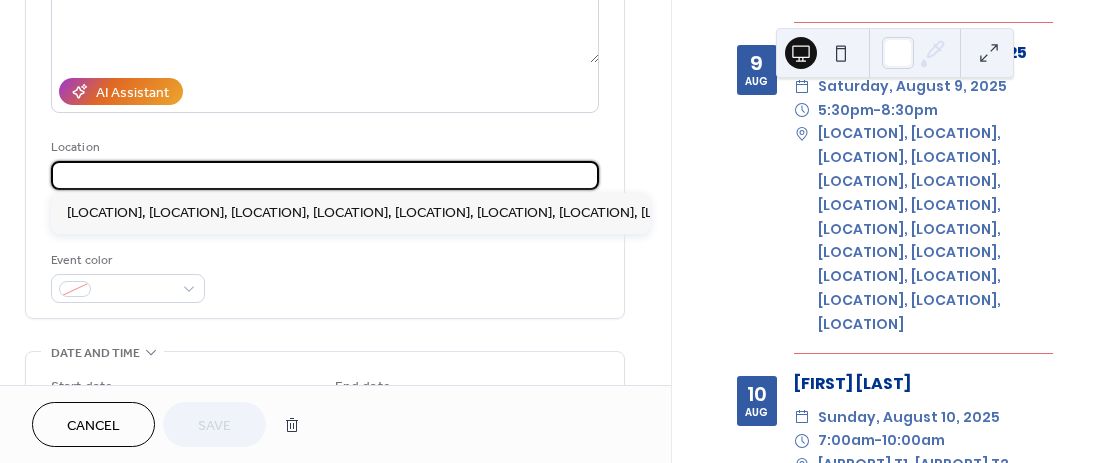 drag, startPoint x: 51, startPoint y: 173, endPoint x: 673, endPoint y: 245, distance: 626.1533 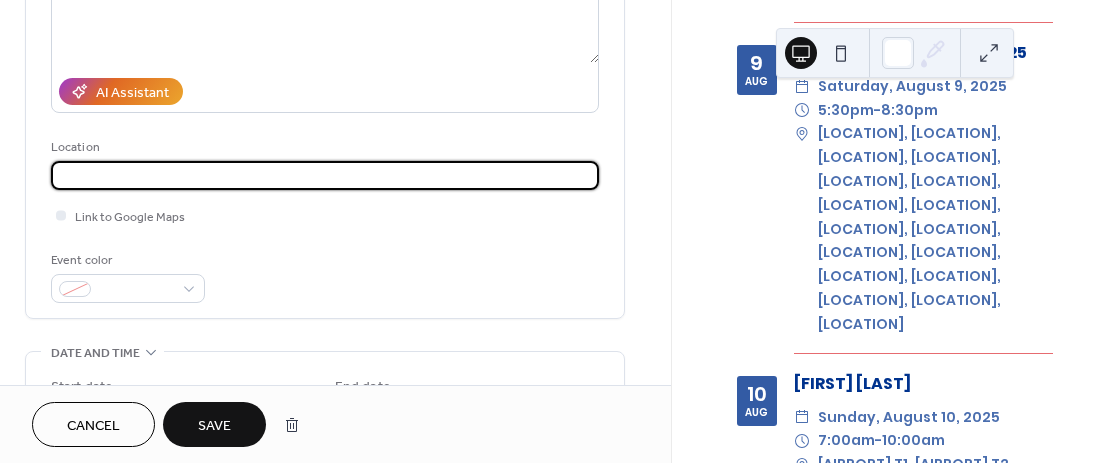 scroll, scrollTop: 0, scrollLeft: 856, axis: horizontal 